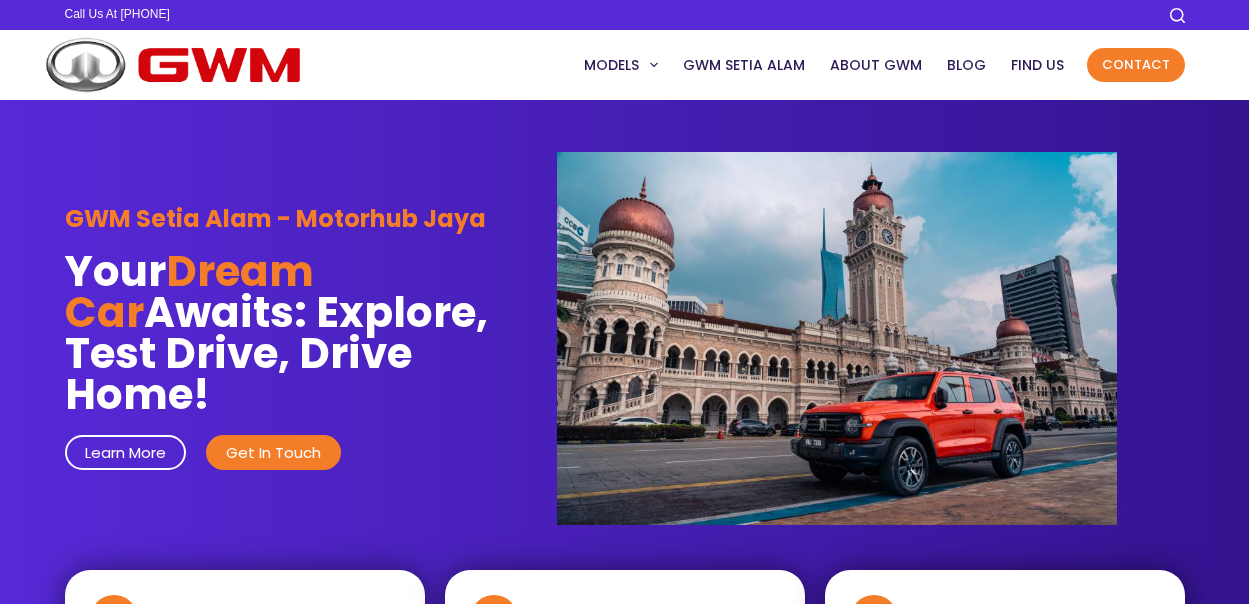 scroll, scrollTop: 0, scrollLeft: 0, axis: both 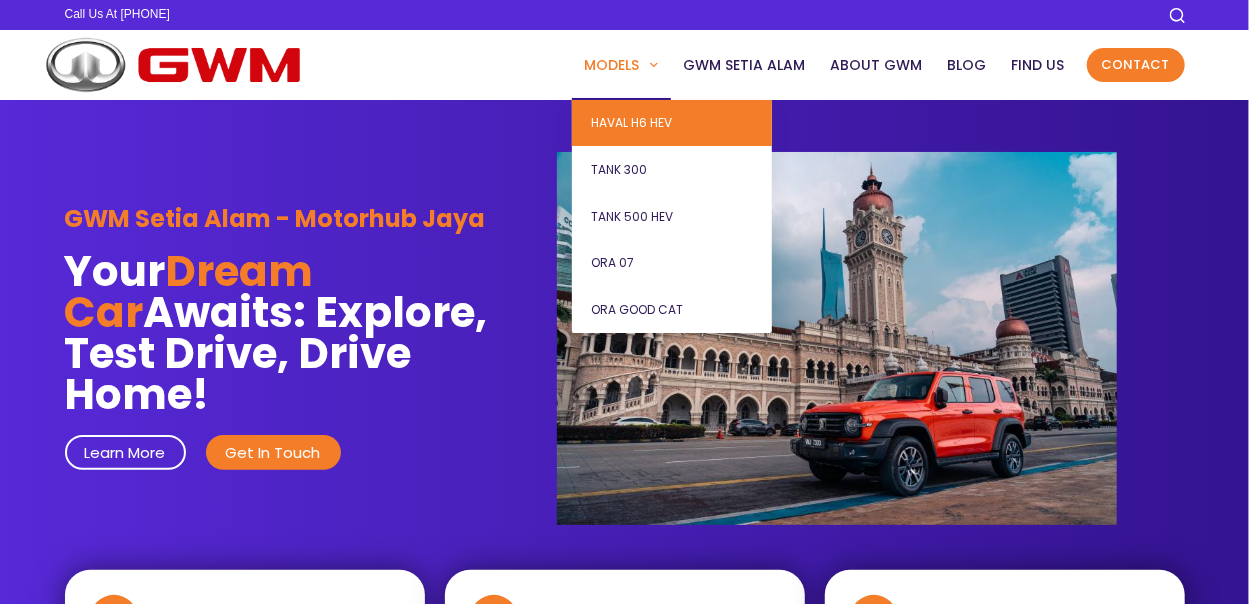 click on "Haval H6 HEV" at bounding box center (672, 123) 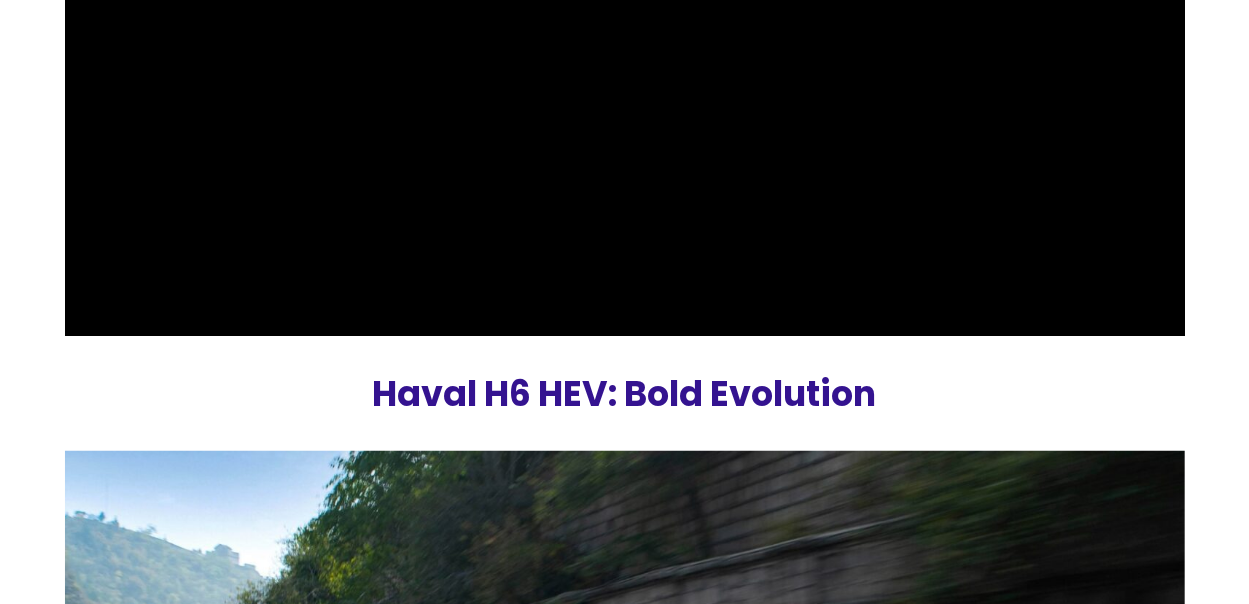 scroll, scrollTop: 0, scrollLeft: 0, axis: both 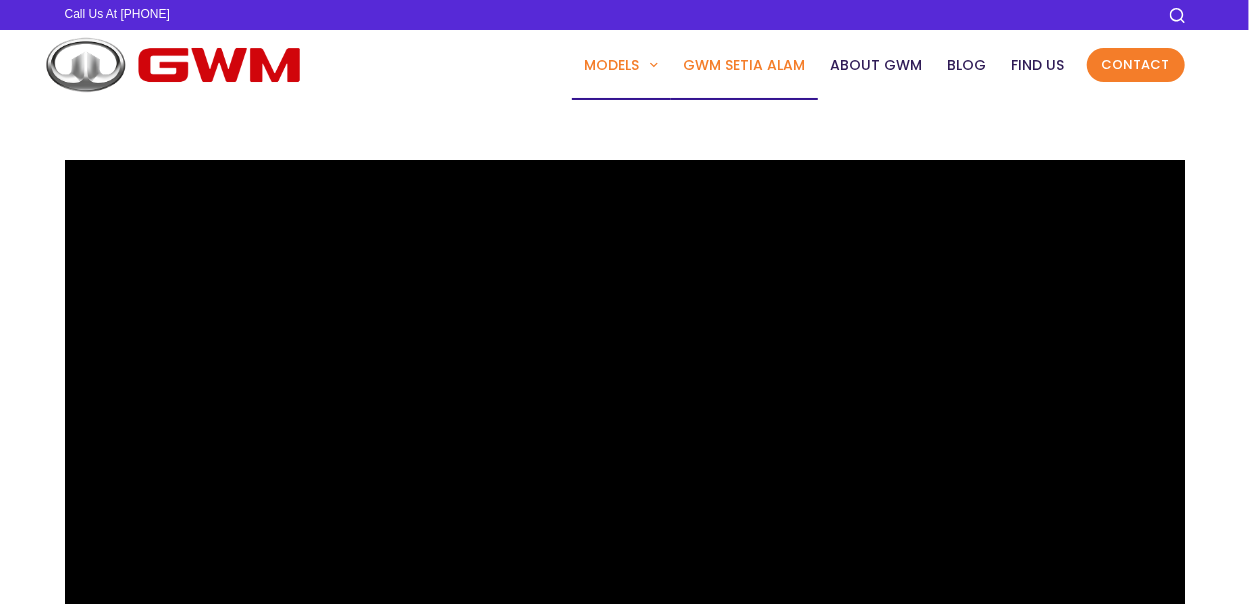 click on "GWM Setia Alam" at bounding box center [744, 65] 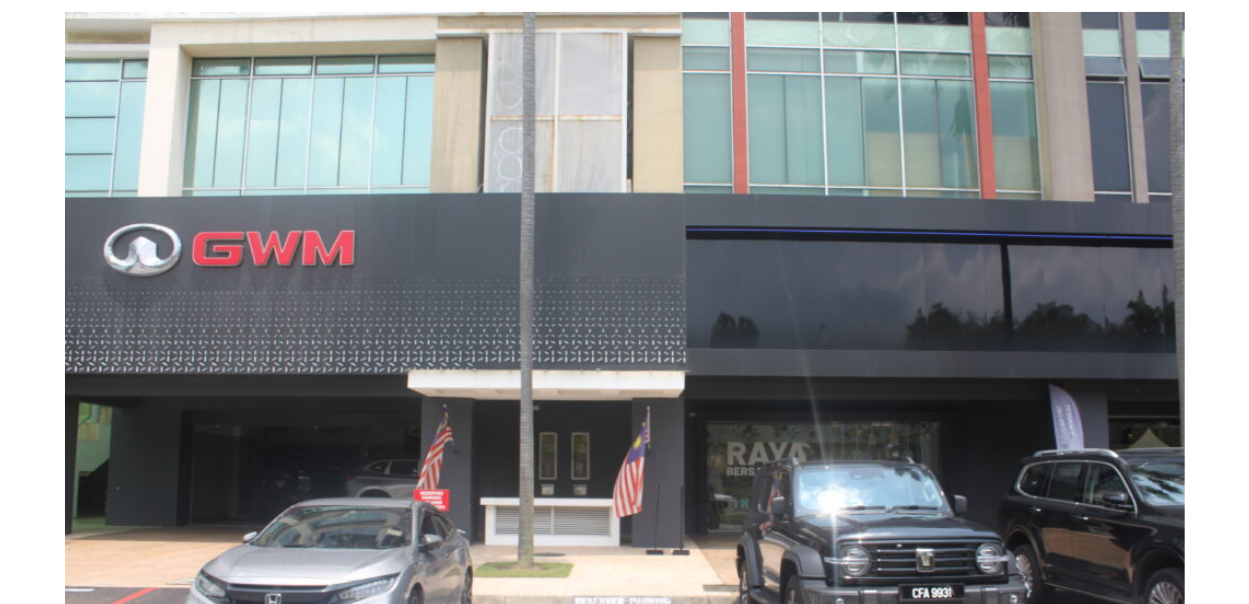 scroll, scrollTop: 0, scrollLeft: 0, axis: both 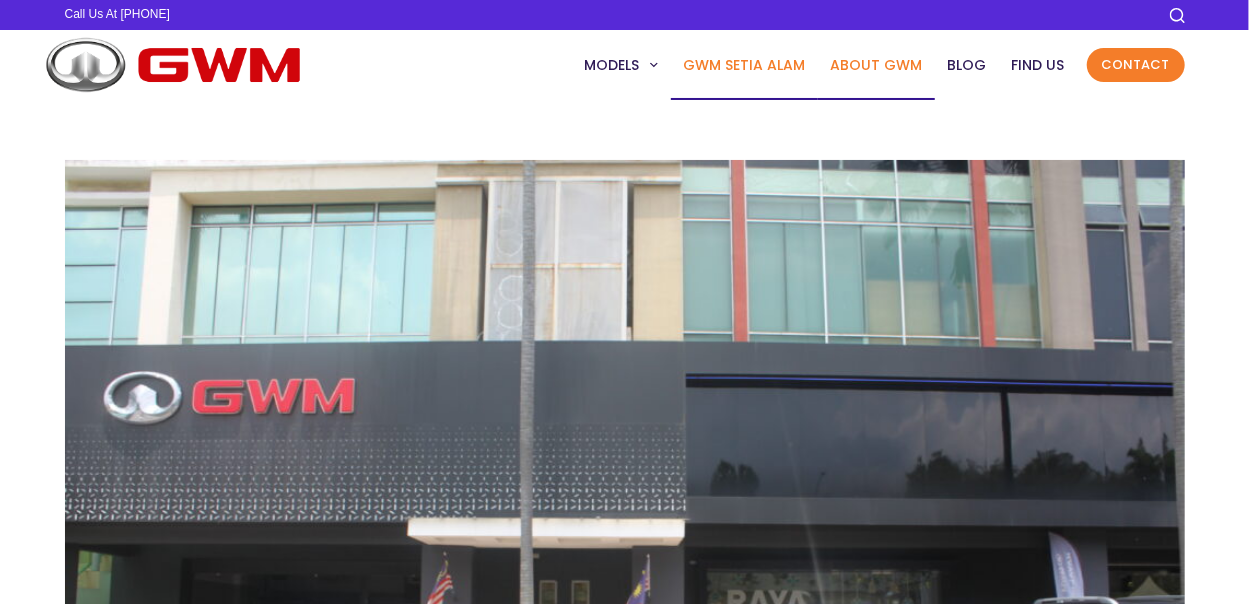 click on "About GWM" at bounding box center [876, 65] 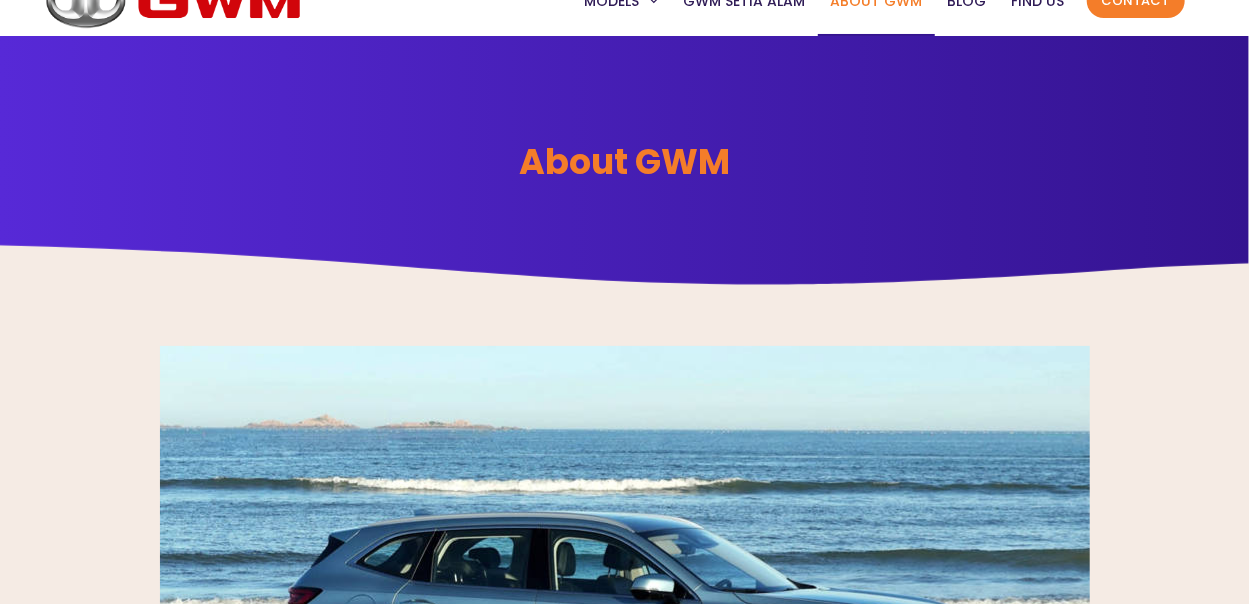 scroll, scrollTop: 0, scrollLeft: 0, axis: both 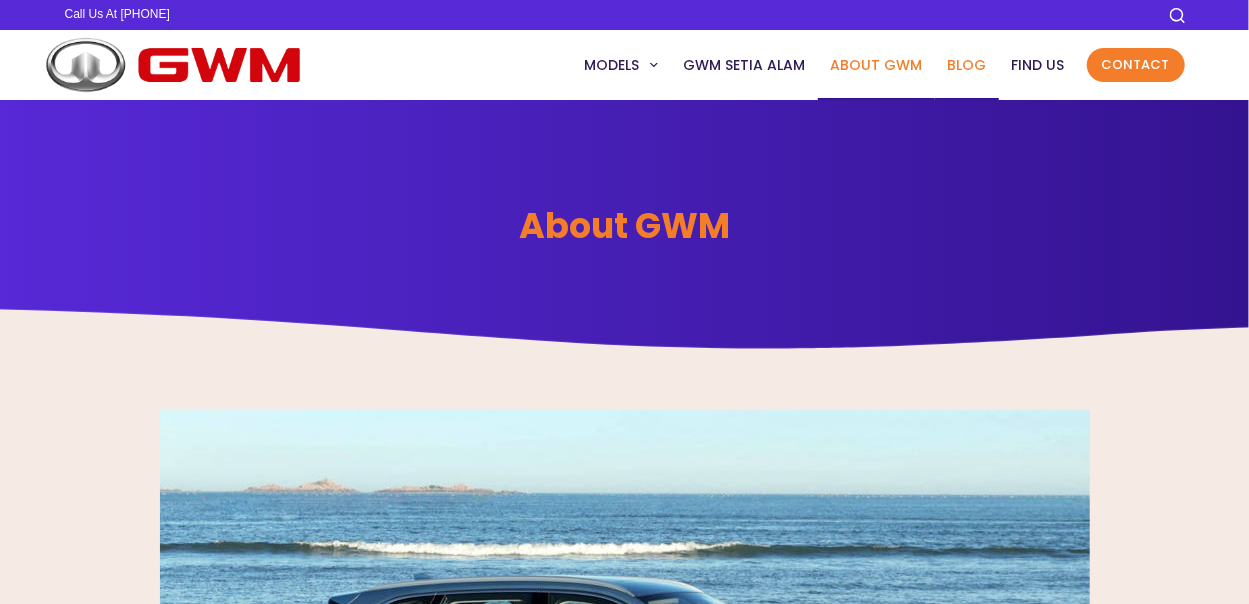 click on "Blog" at bounding box center (967, 65) 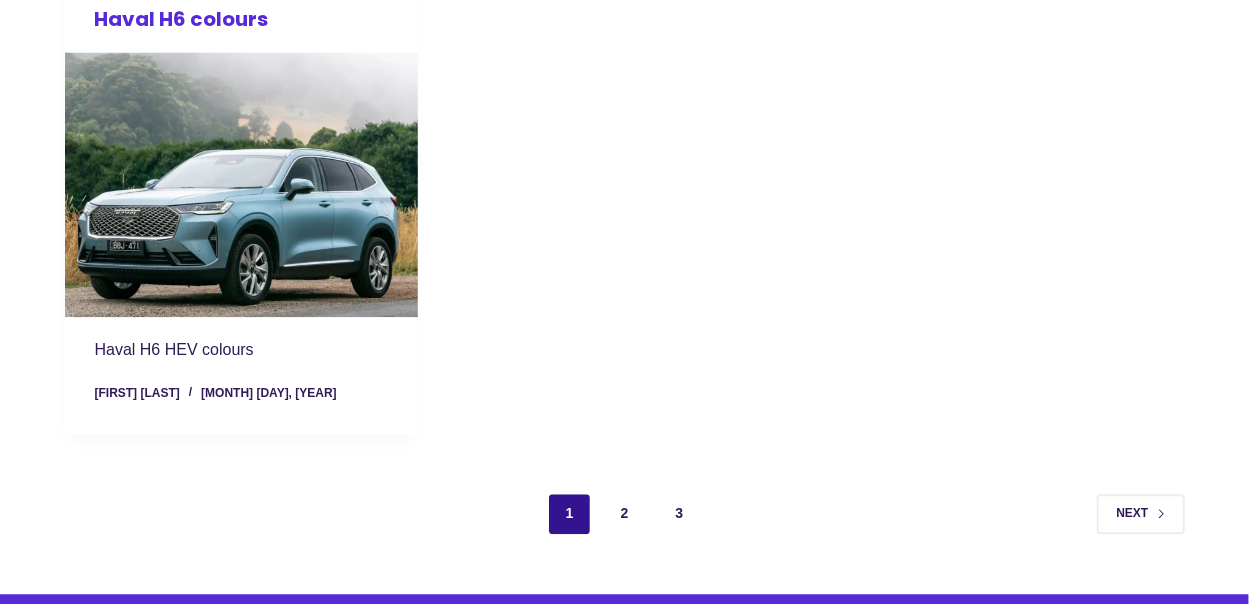 scroll, scrollTop: 2098, scrollLeft: 0, axis: vertical 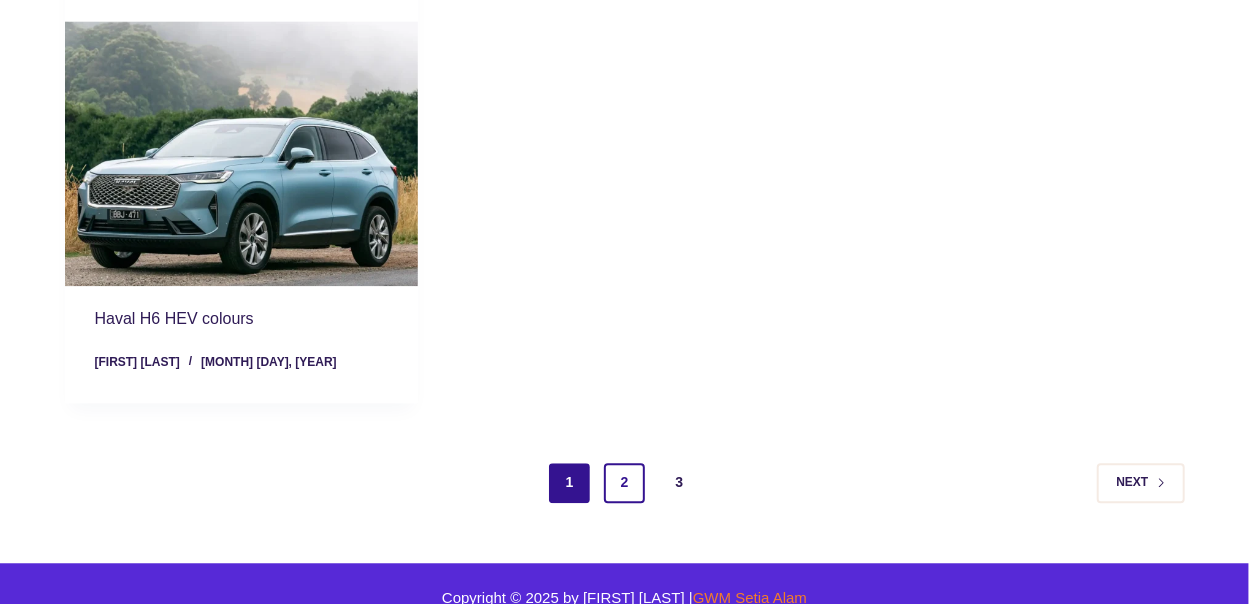 click on "2" at bounding box center [624, 483] 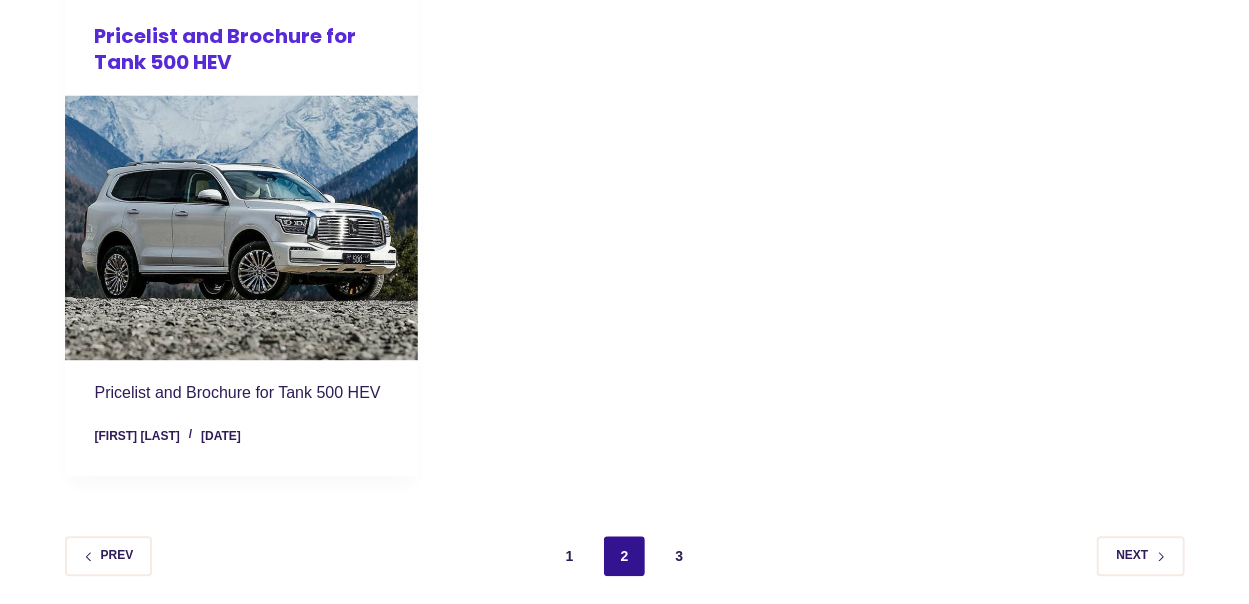 scroll, scrollTop: 1992, scrollLeft: 0, axis: vertical 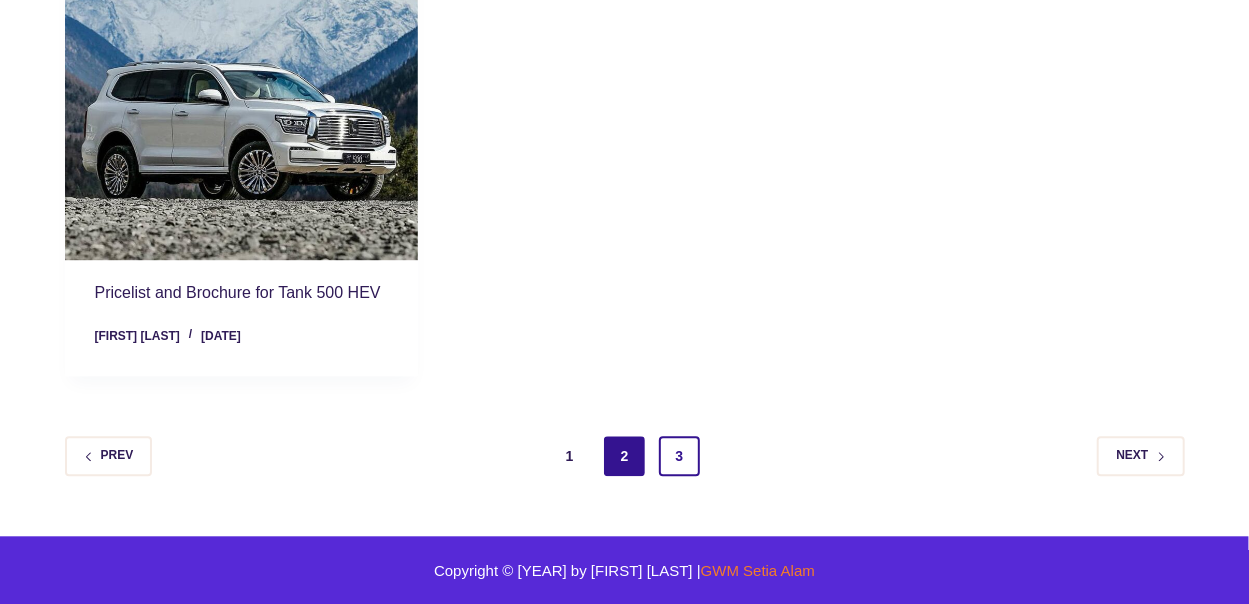 click on "3" at bounding box center [679, 456] 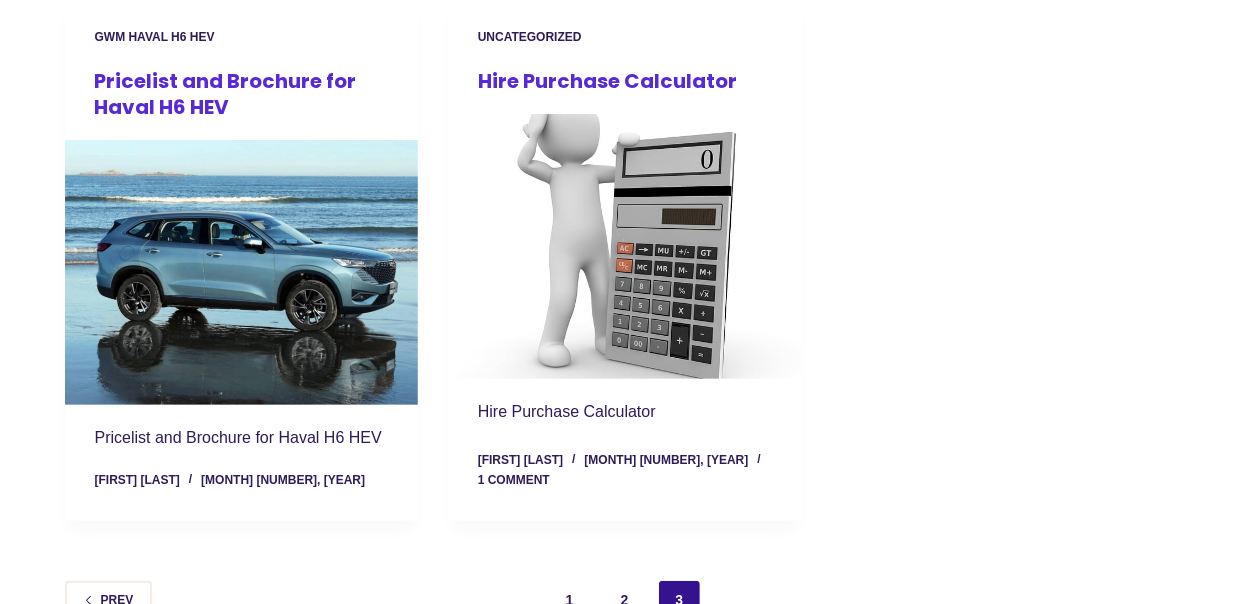 scroll, scrollTop: 0, scrollLeft: 0, axis: both 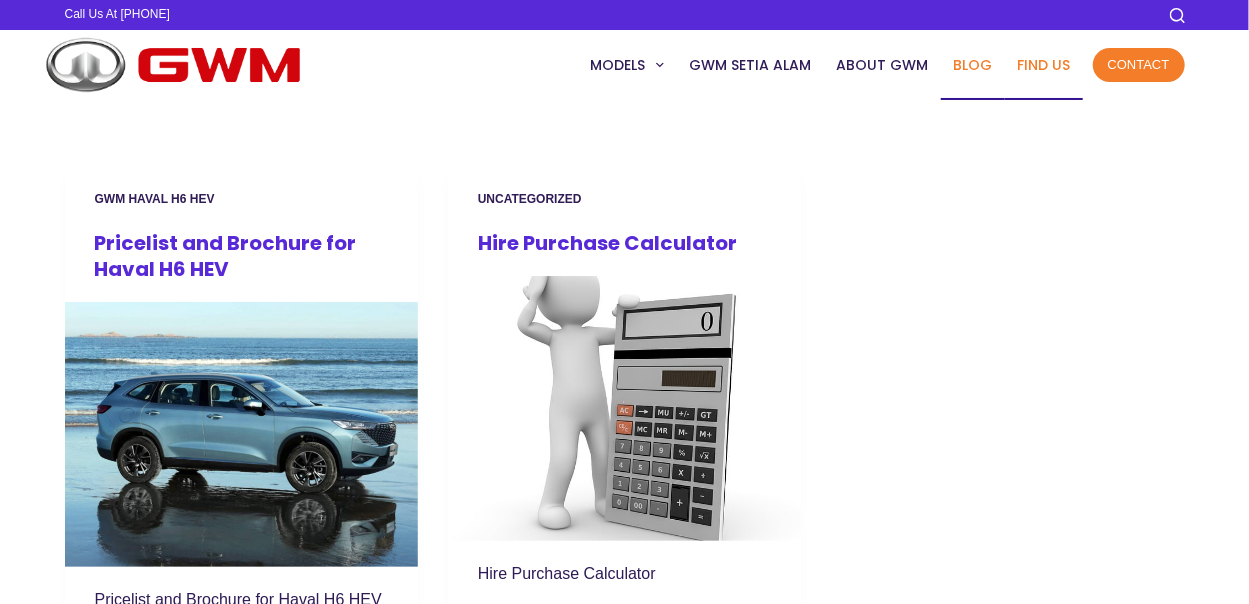 click on "Find Us" at bounding box center (1044, 65) 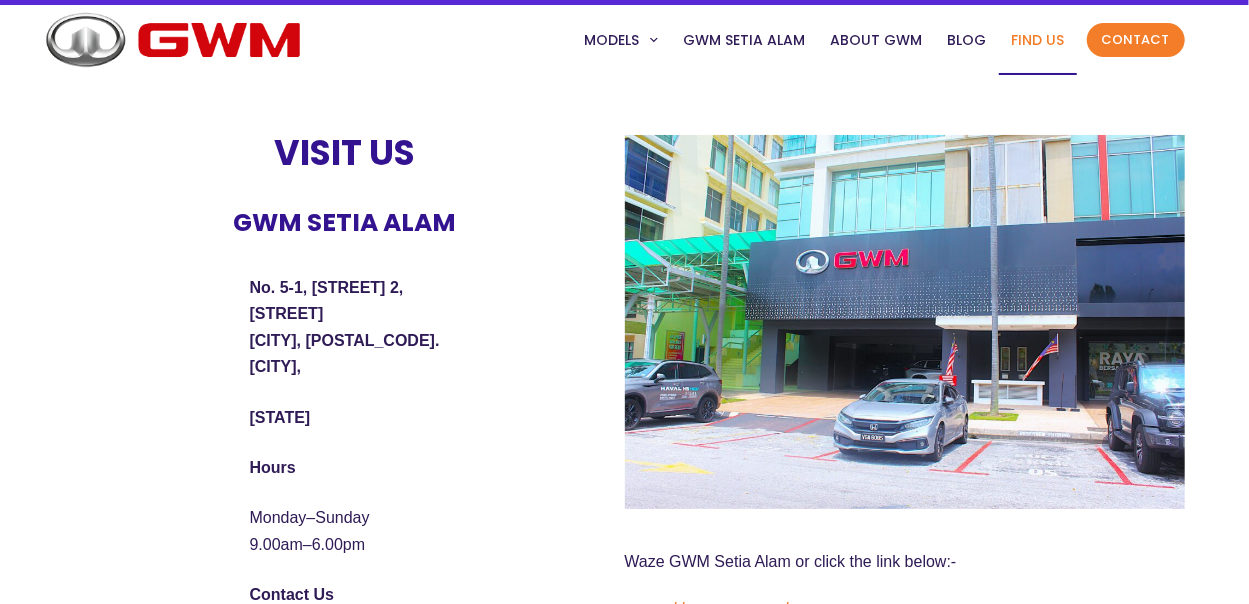 scroll, scrollTop: 0, scrollLeft: 0, axis: both 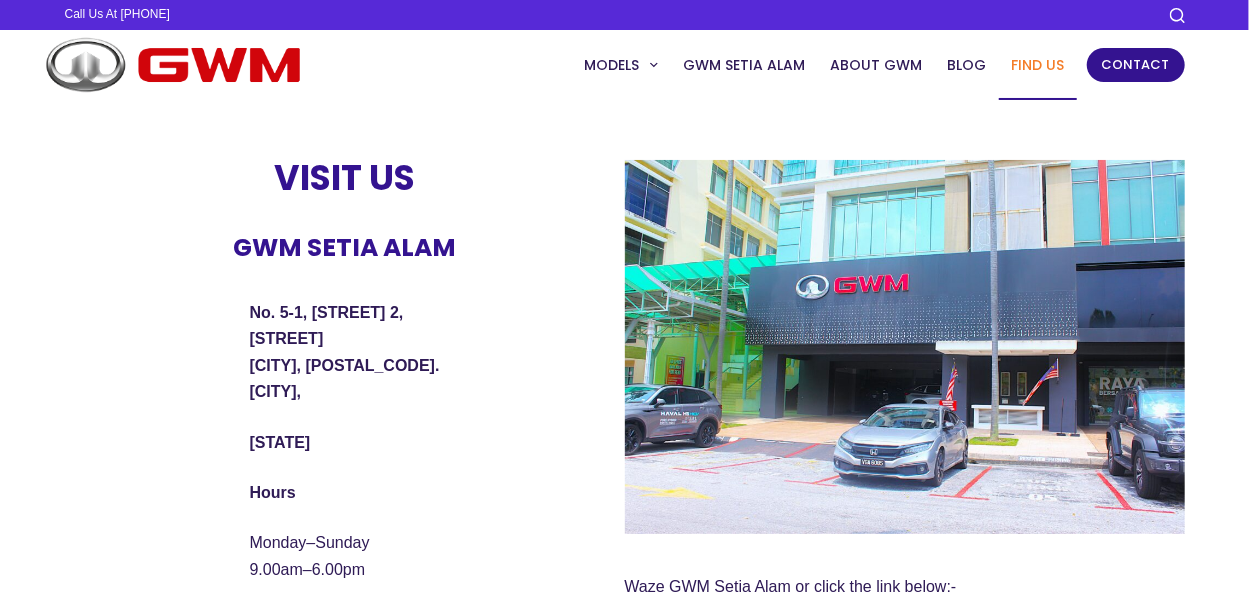 click on "Contact" at bounding box center (1136, 65) 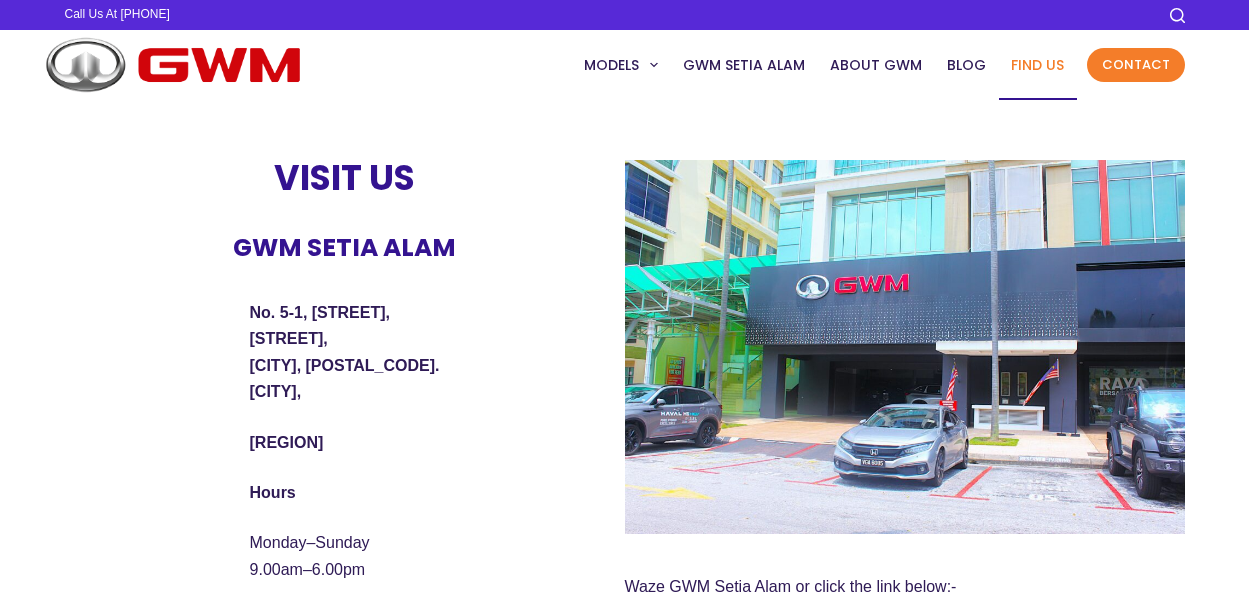 scroll, scrollTop: 0, scrollLeft: 0, axis: both 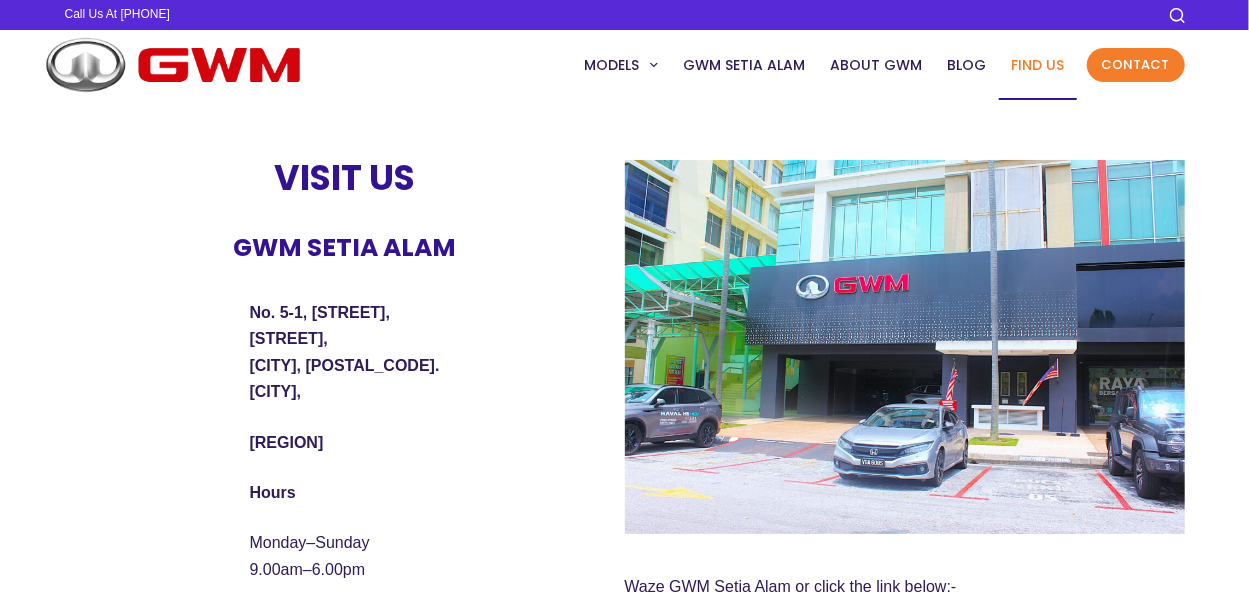 click on "Find Us" at bounding box center (1038, 65) 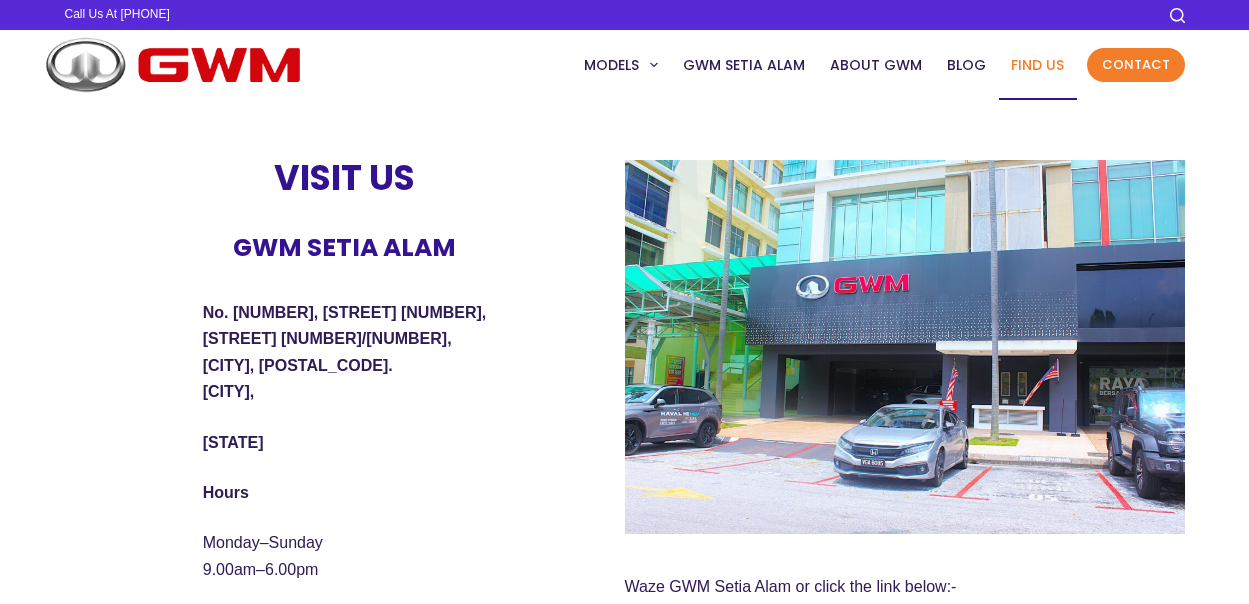 scroll, scrollTop: 0, scrollLeft: 0, axis: both 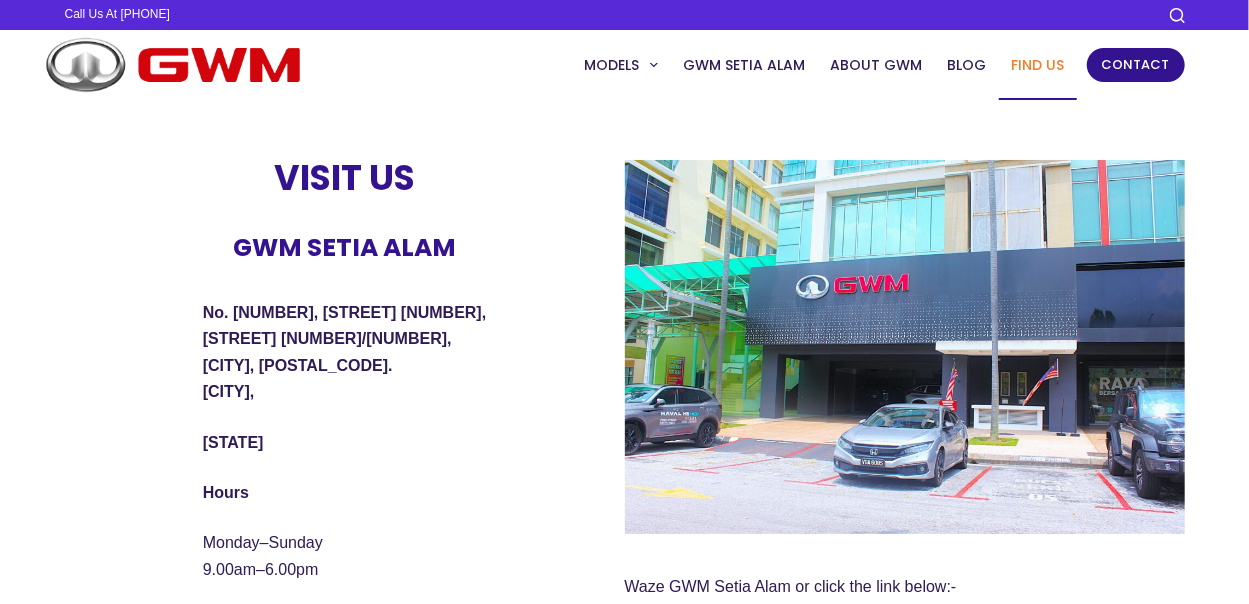 click on "Contact" at bounding box center (1136, 65) 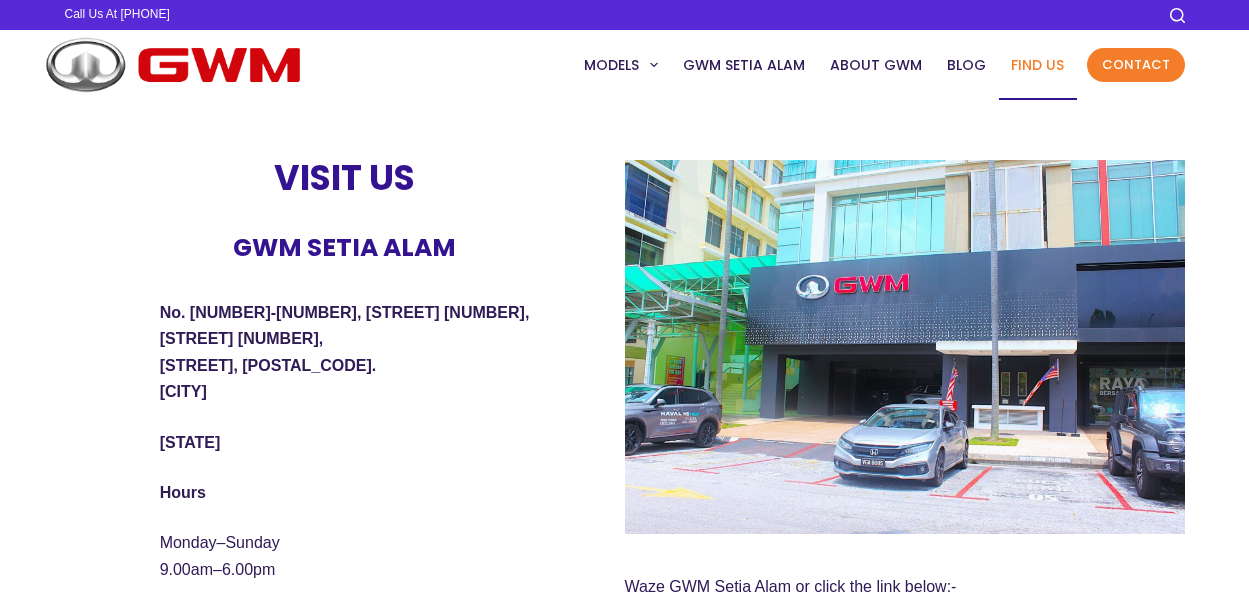 scroll, scrollTop: 0, scrollLeft: 0, axis: both 